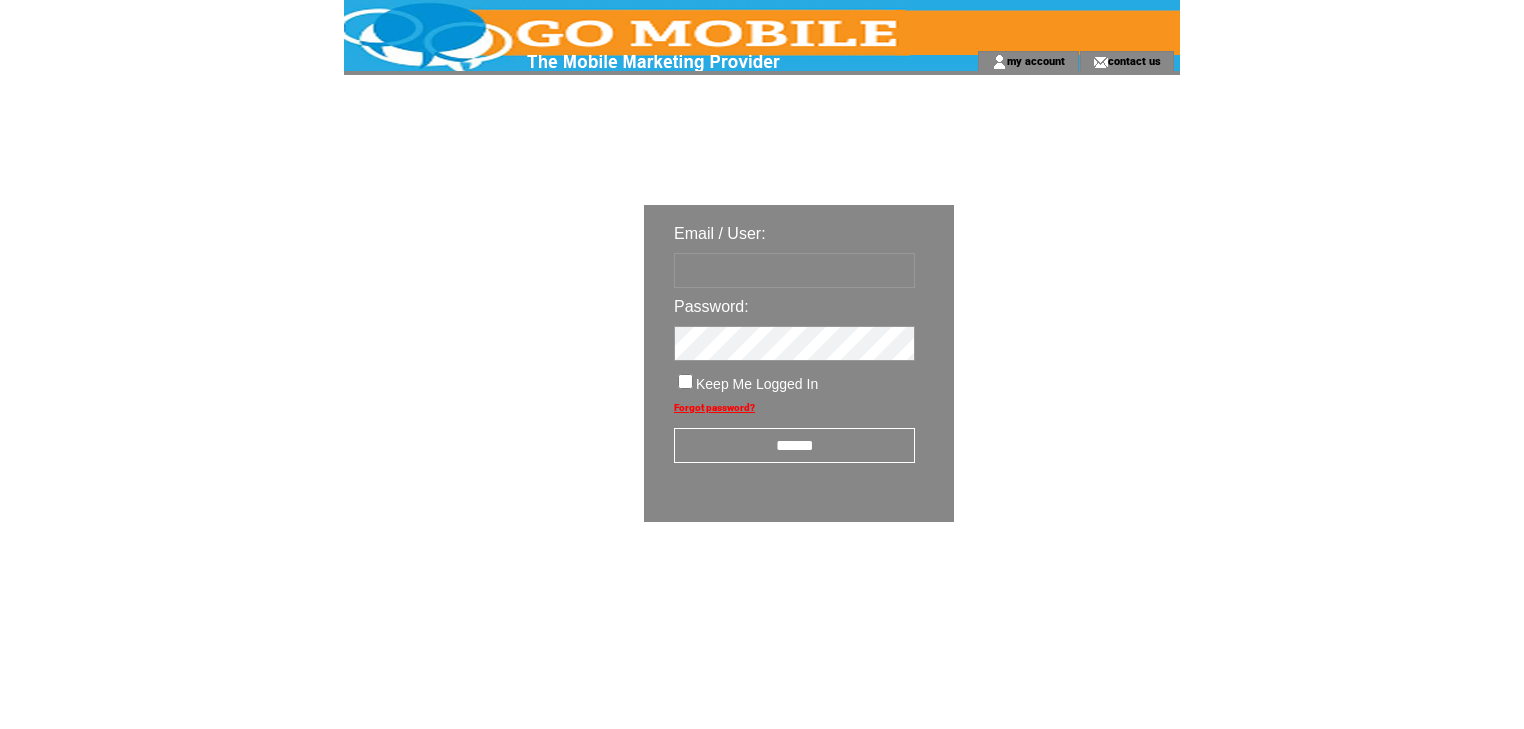 scroll, scrollTop: 0, scrollLeft: 0, axis: both 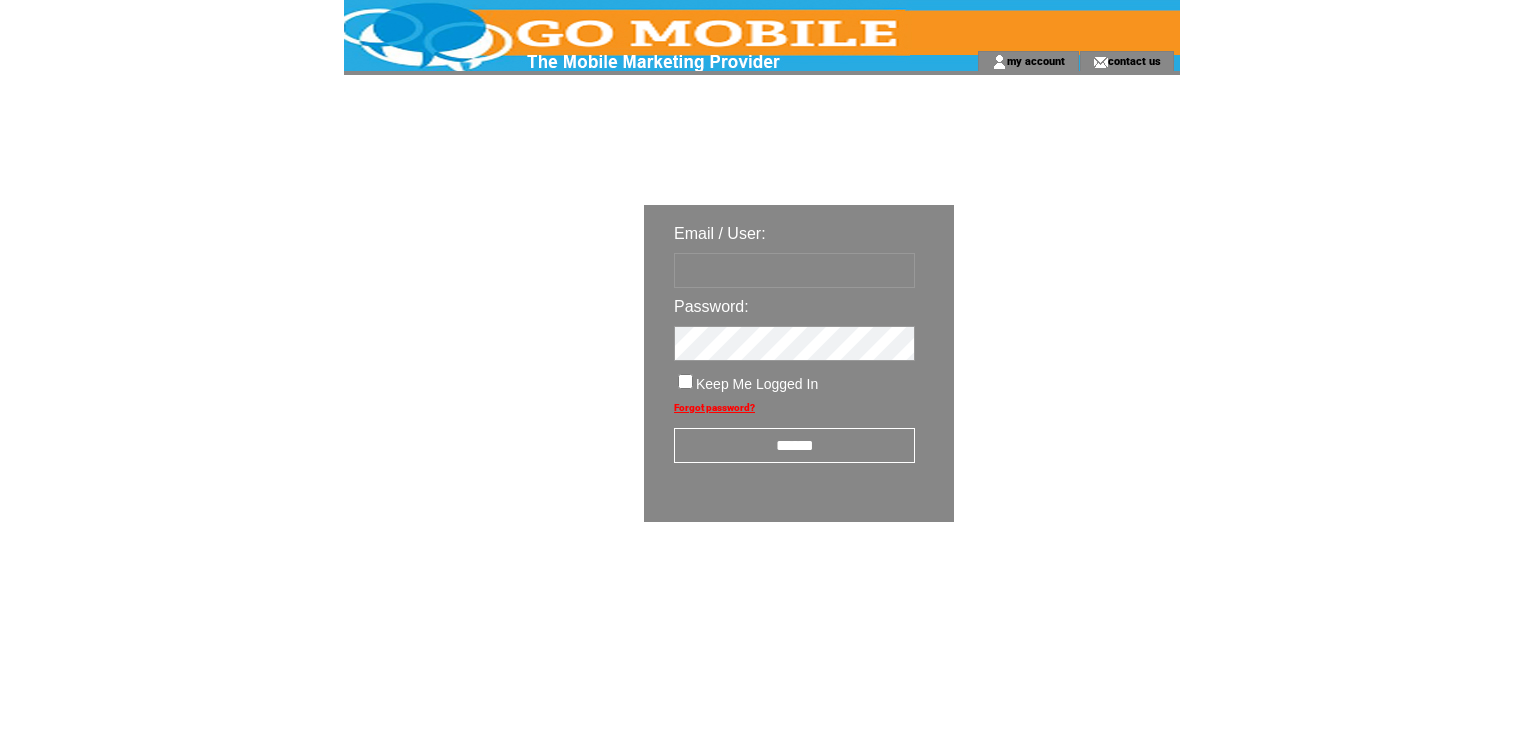 type on "********" 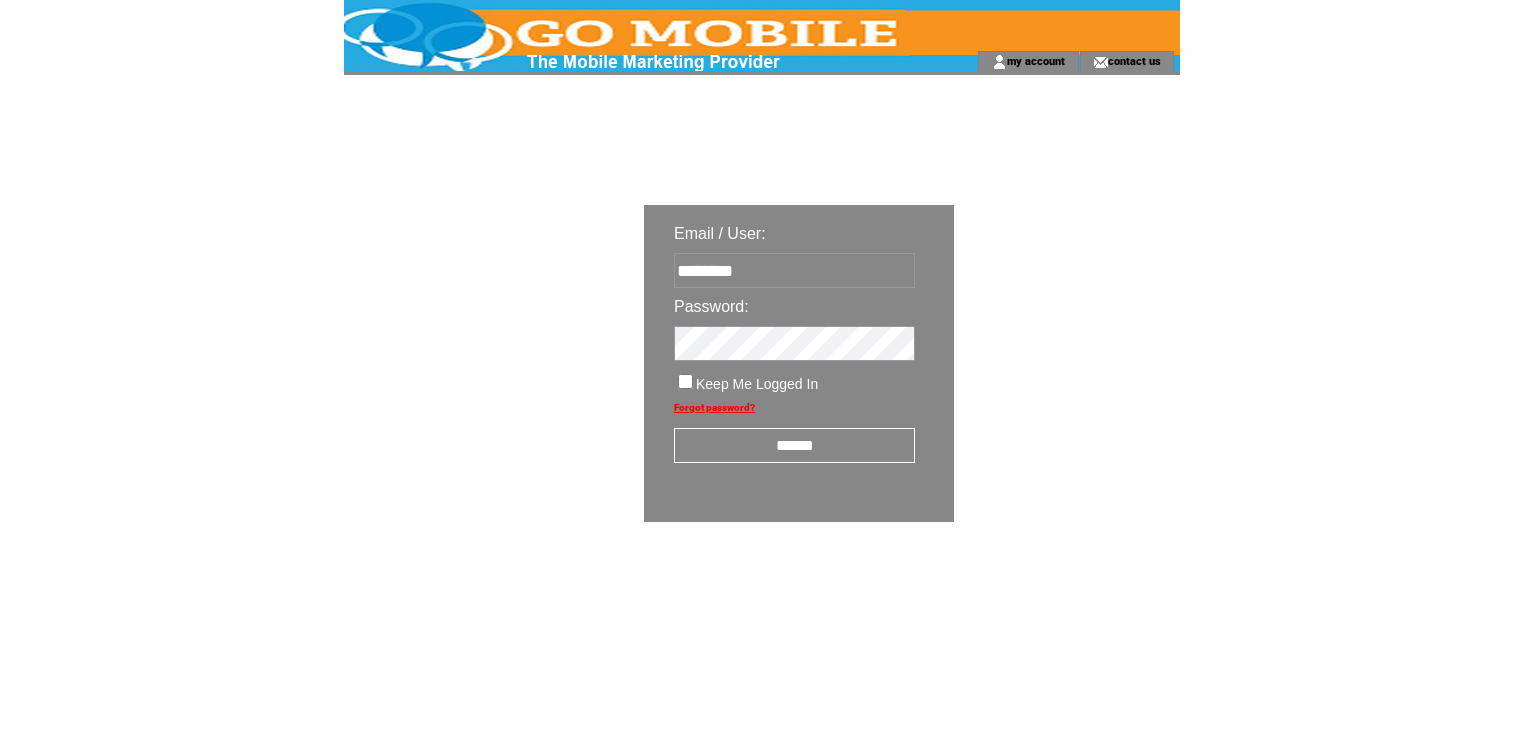 click on "******" at bounding box center (794, 445) 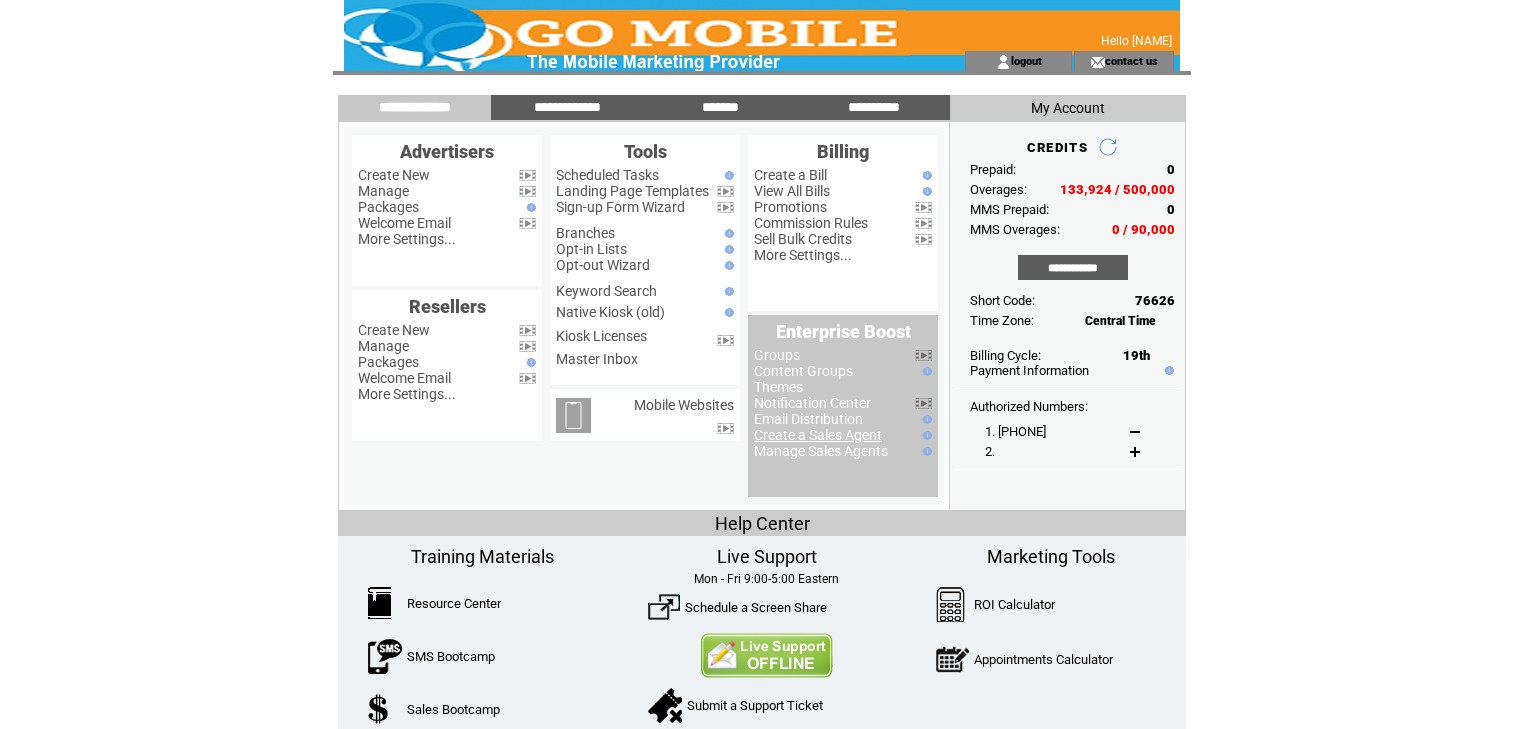 scroll, scrollTop: 0, scrollLeft: 0, axis: both 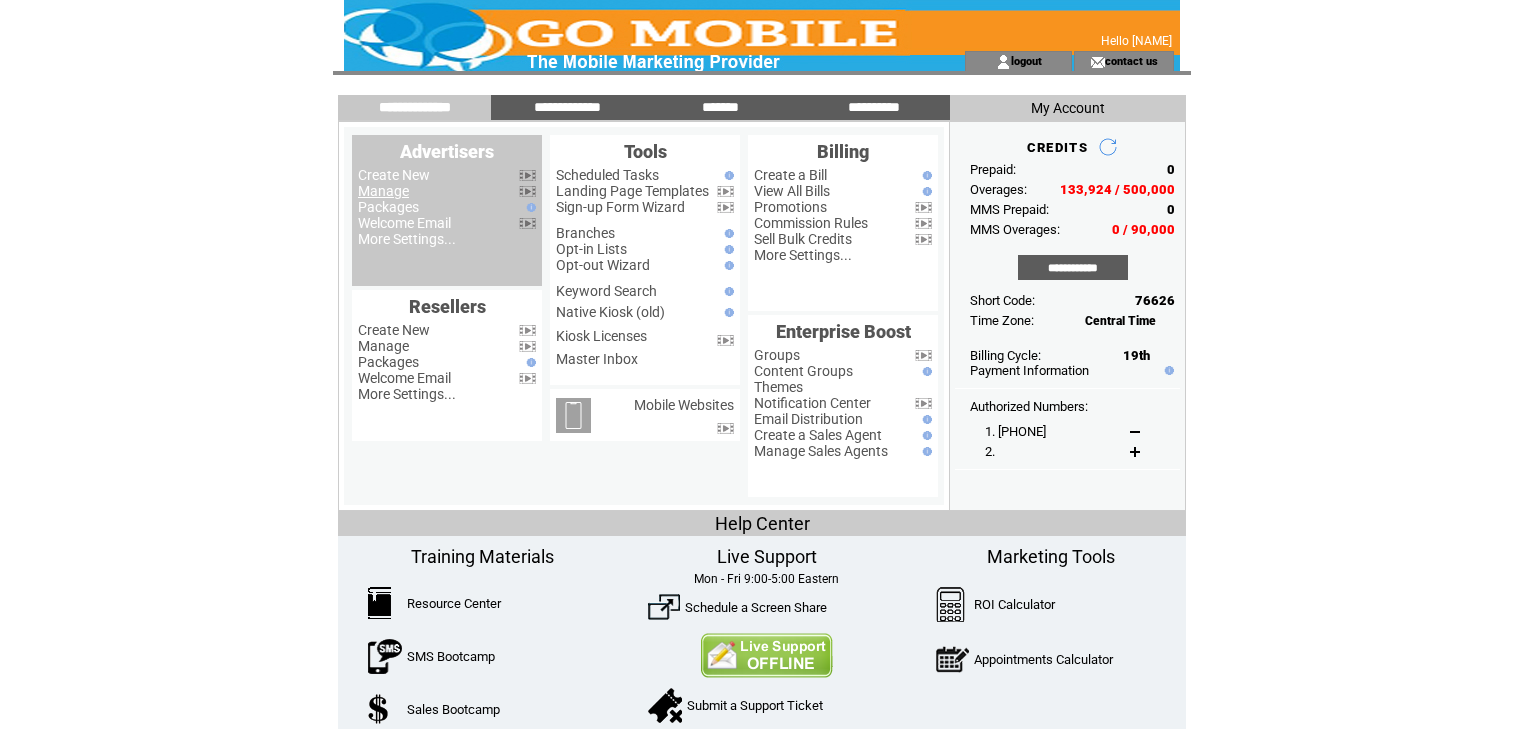 click on "Manage" at bounding box center (383, 191) 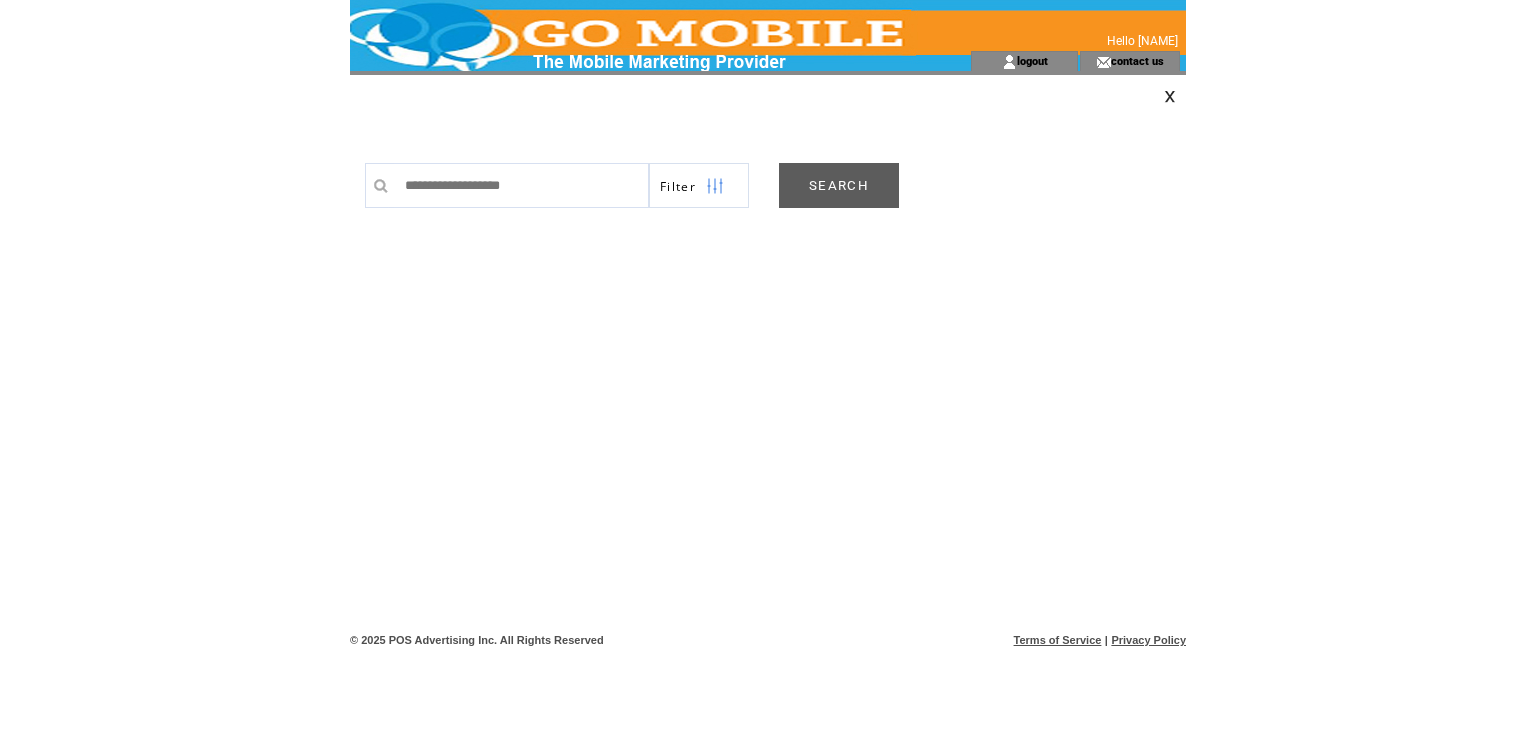 scroll, scrollTop: 0, scrollLeft: 0, axis: both 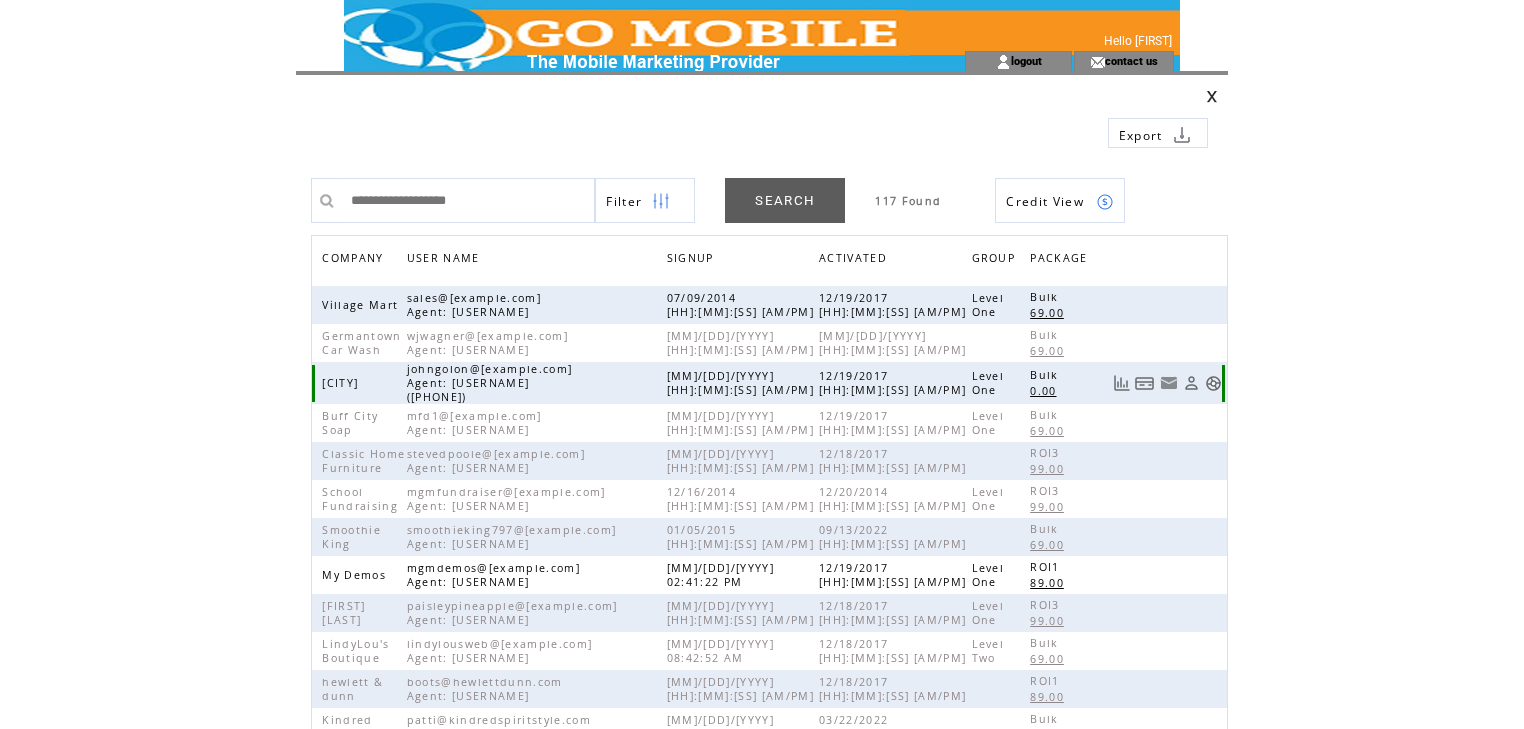 click at bounding box center (1213, 383) 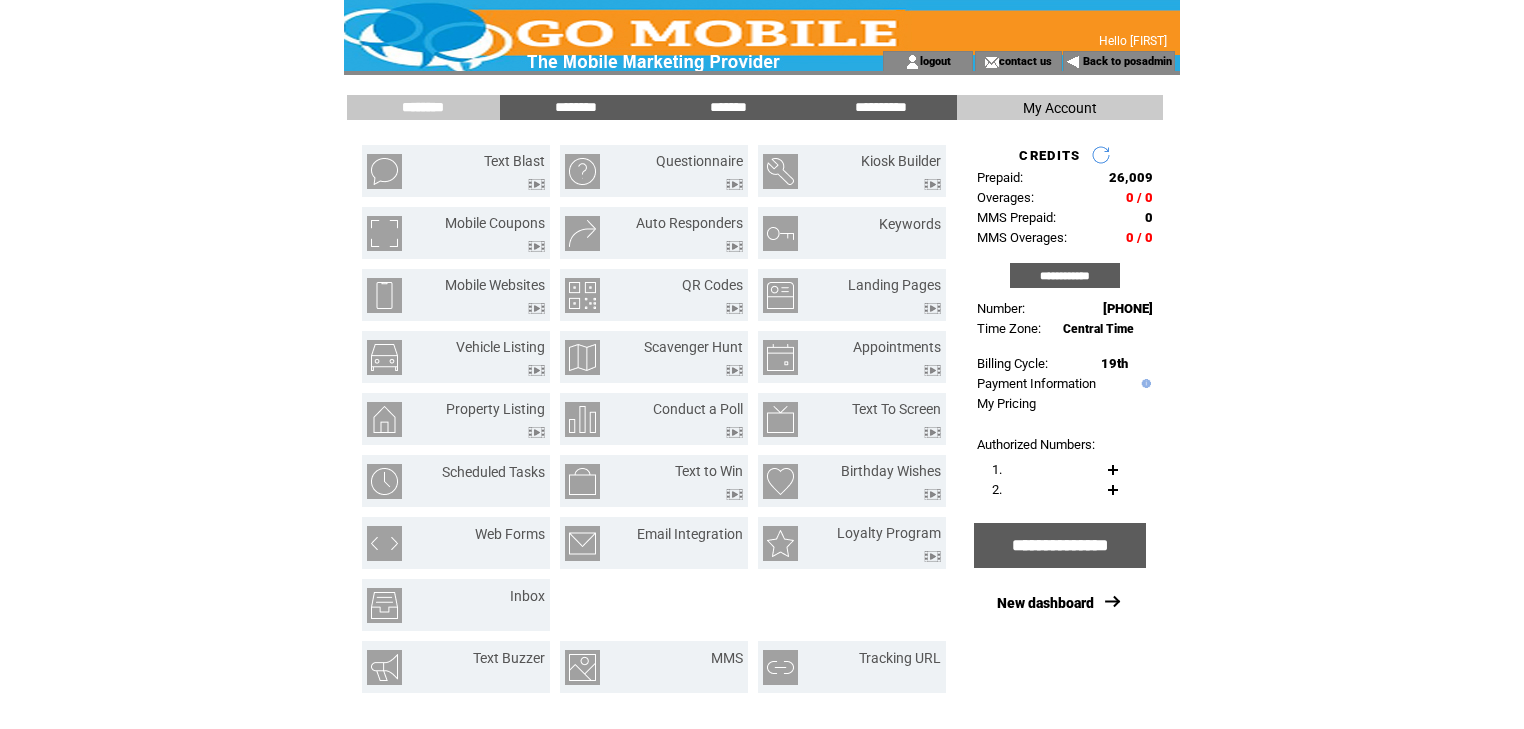 scroll, scrollTop: 0, scrollLeft: 0, axis: both 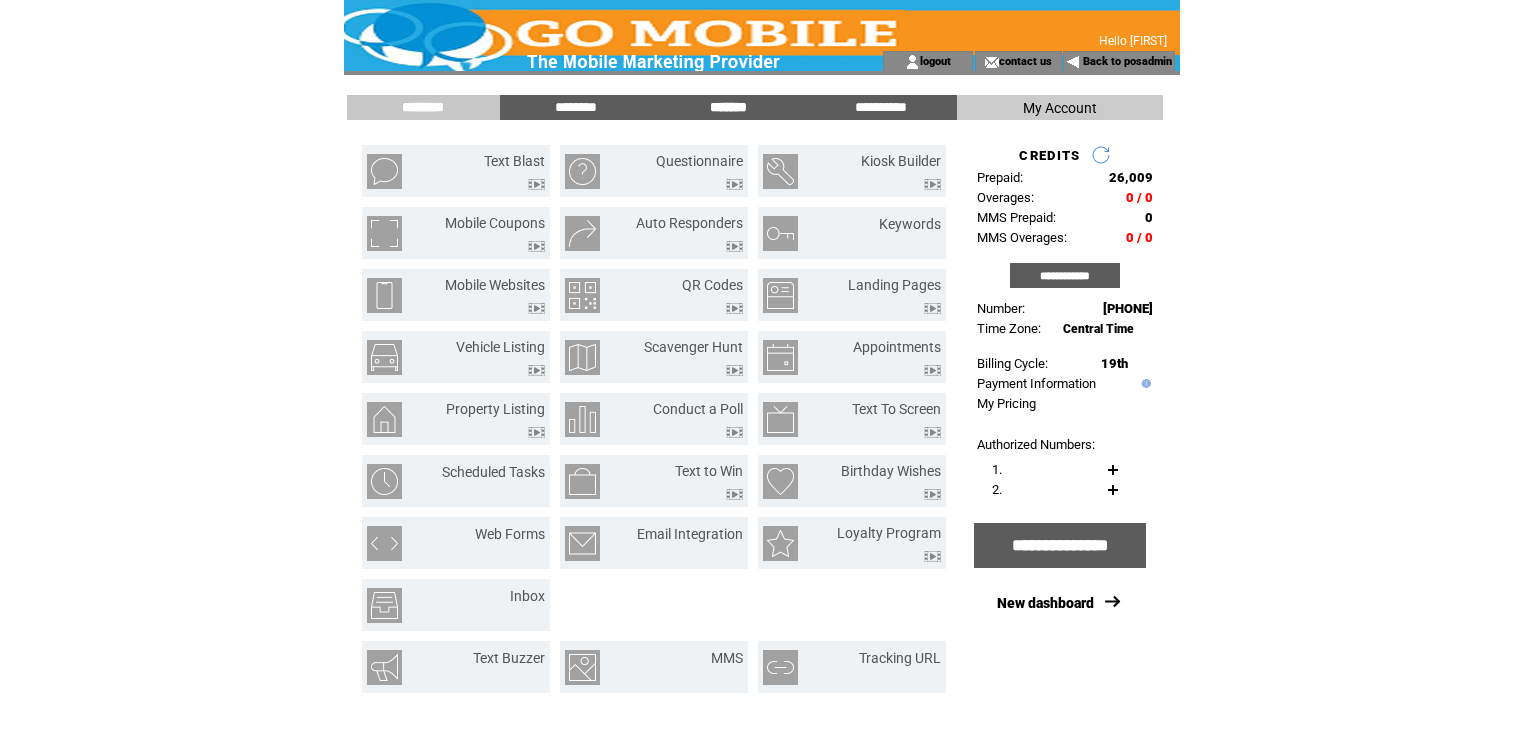 click on "*******" at bounding box center [728, 107] 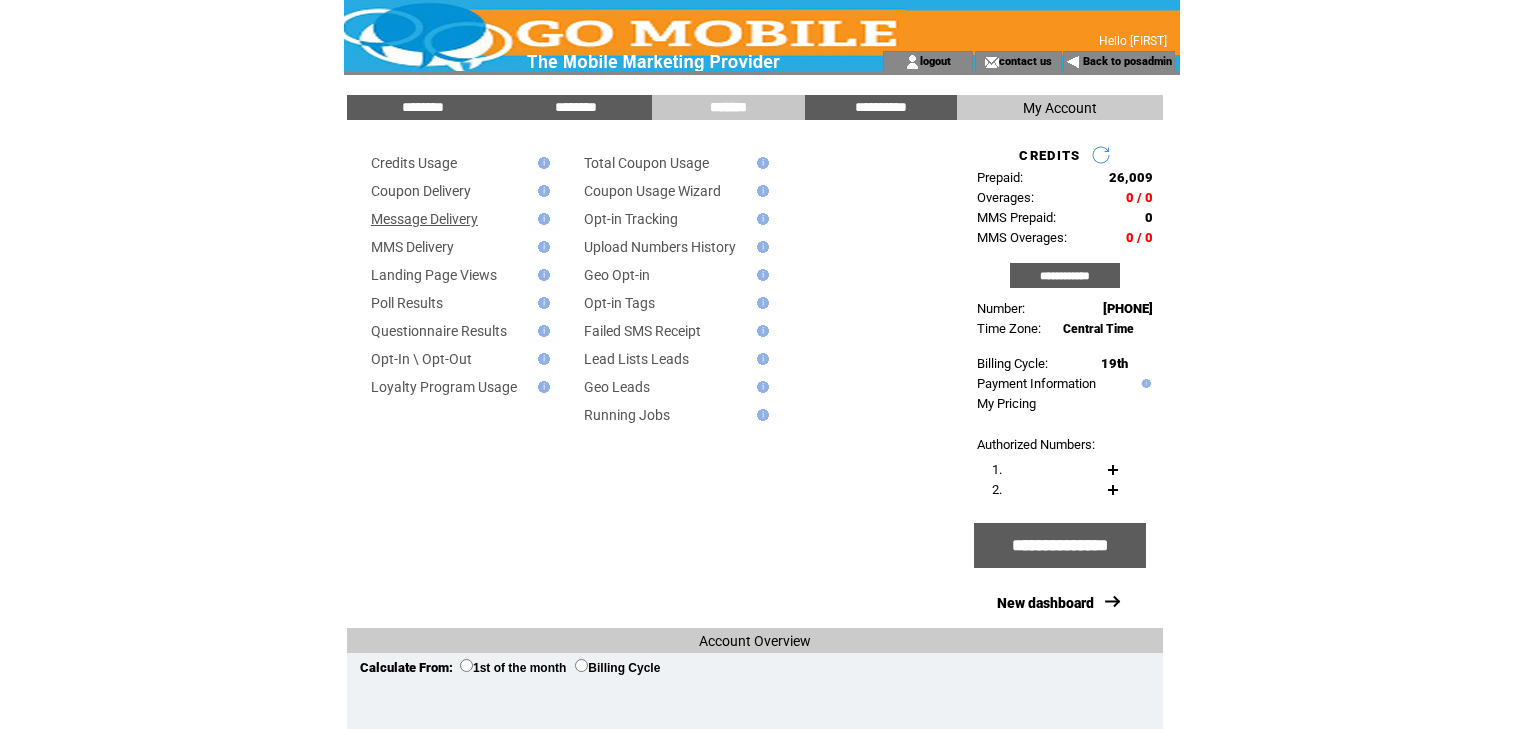 click on "Message Delivery" at bounding box center (424, 219) 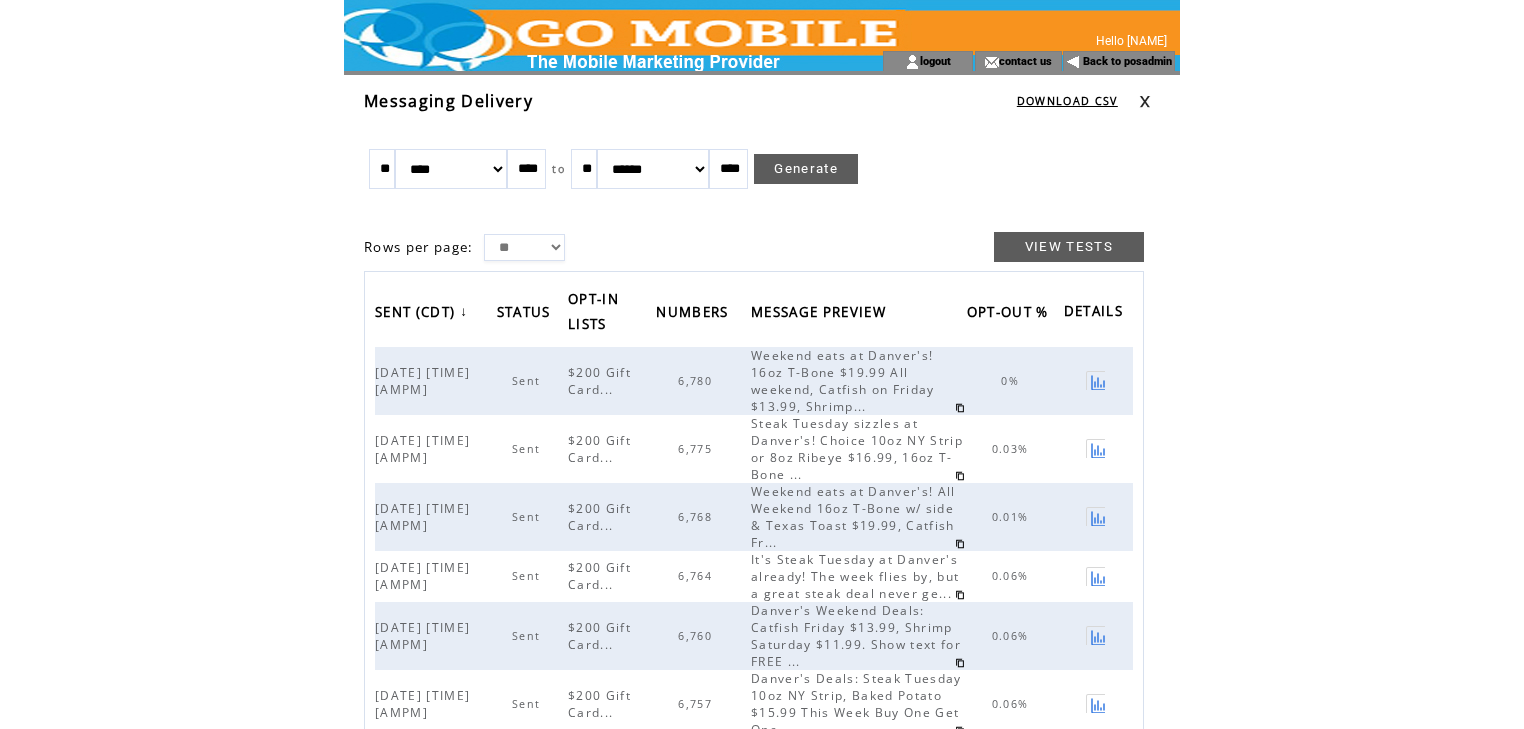 scroll, scrollTop: 0, scrollLeft: 0, axis: both 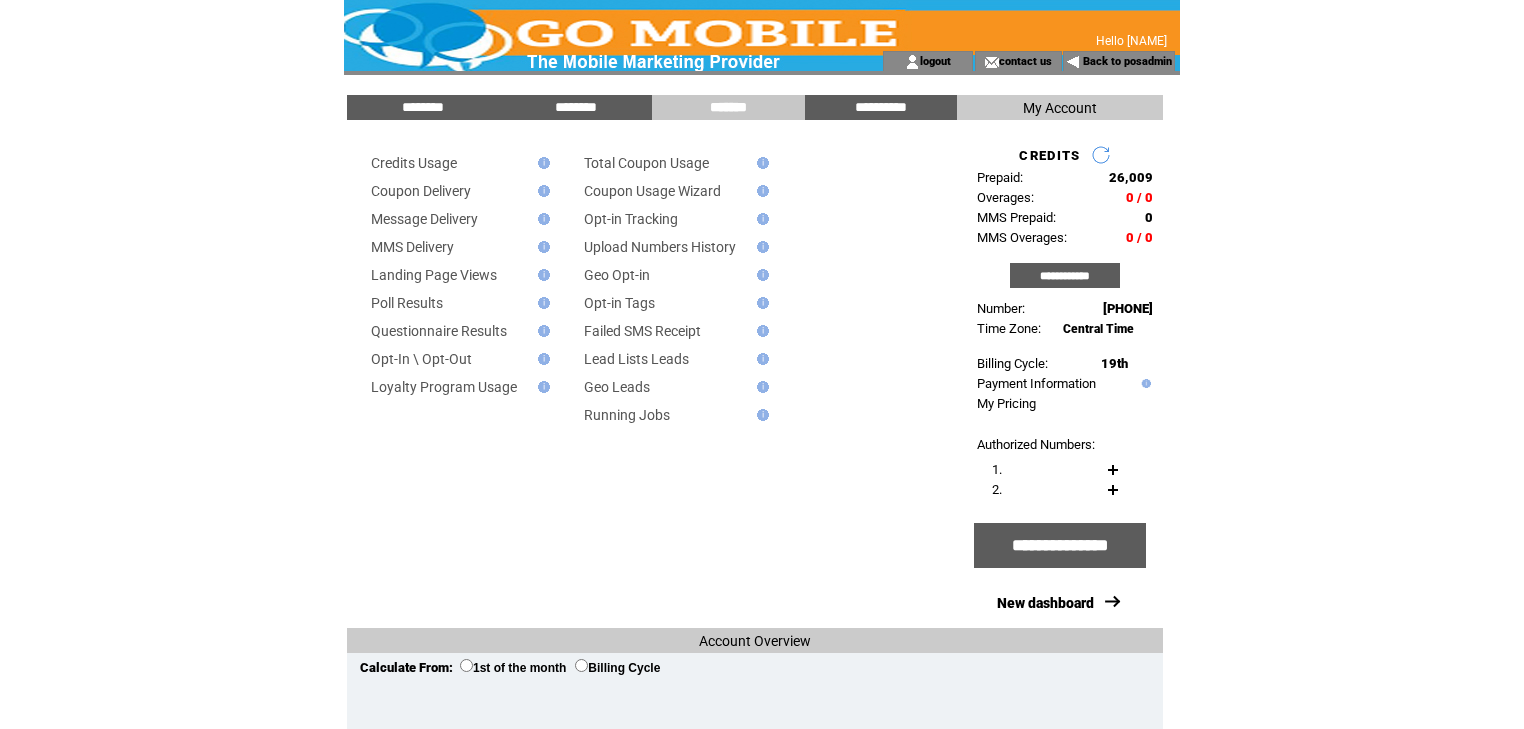 click on "Back to posadmin" at bounding box center (1119, 61) 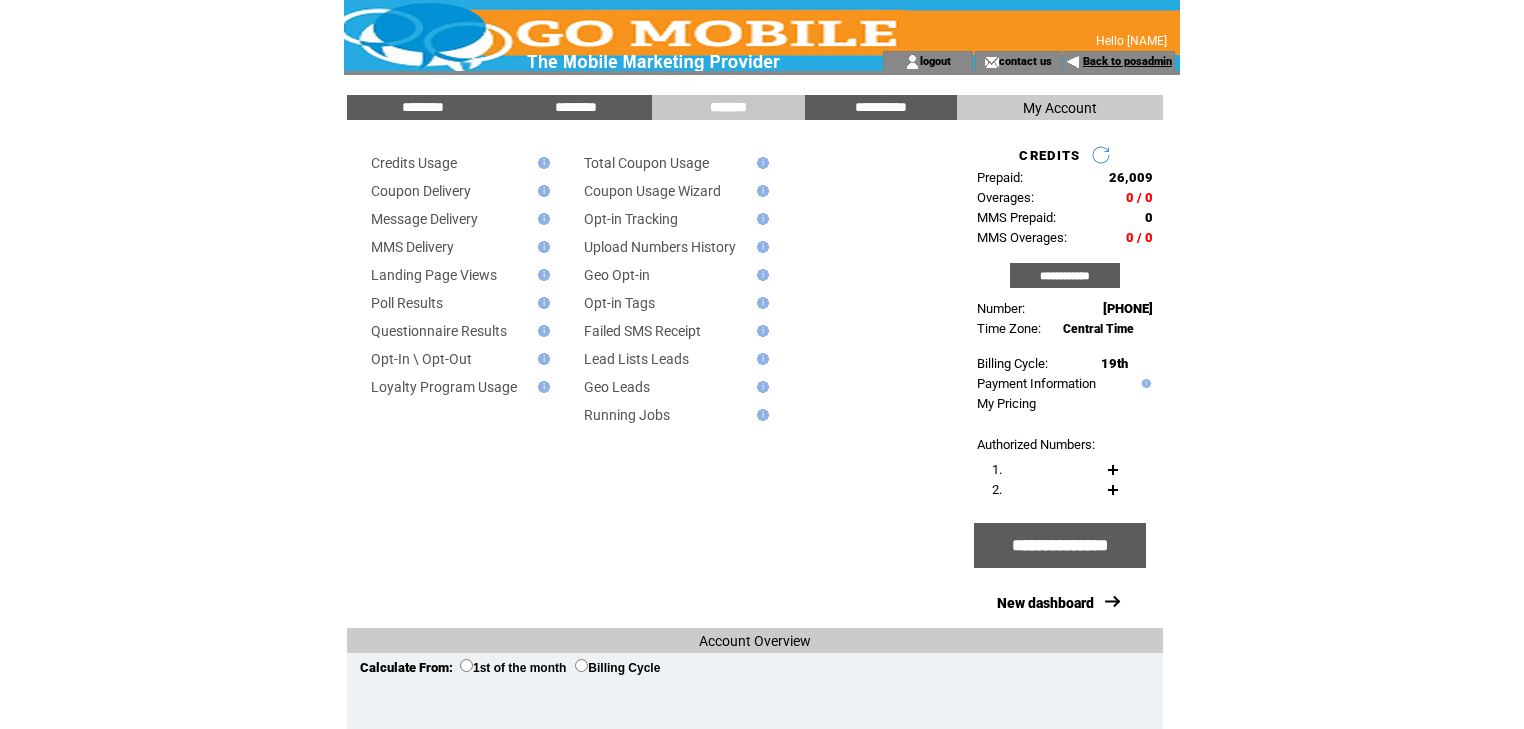 click on "Back to posadmin" at bounding box center (1127, 61) 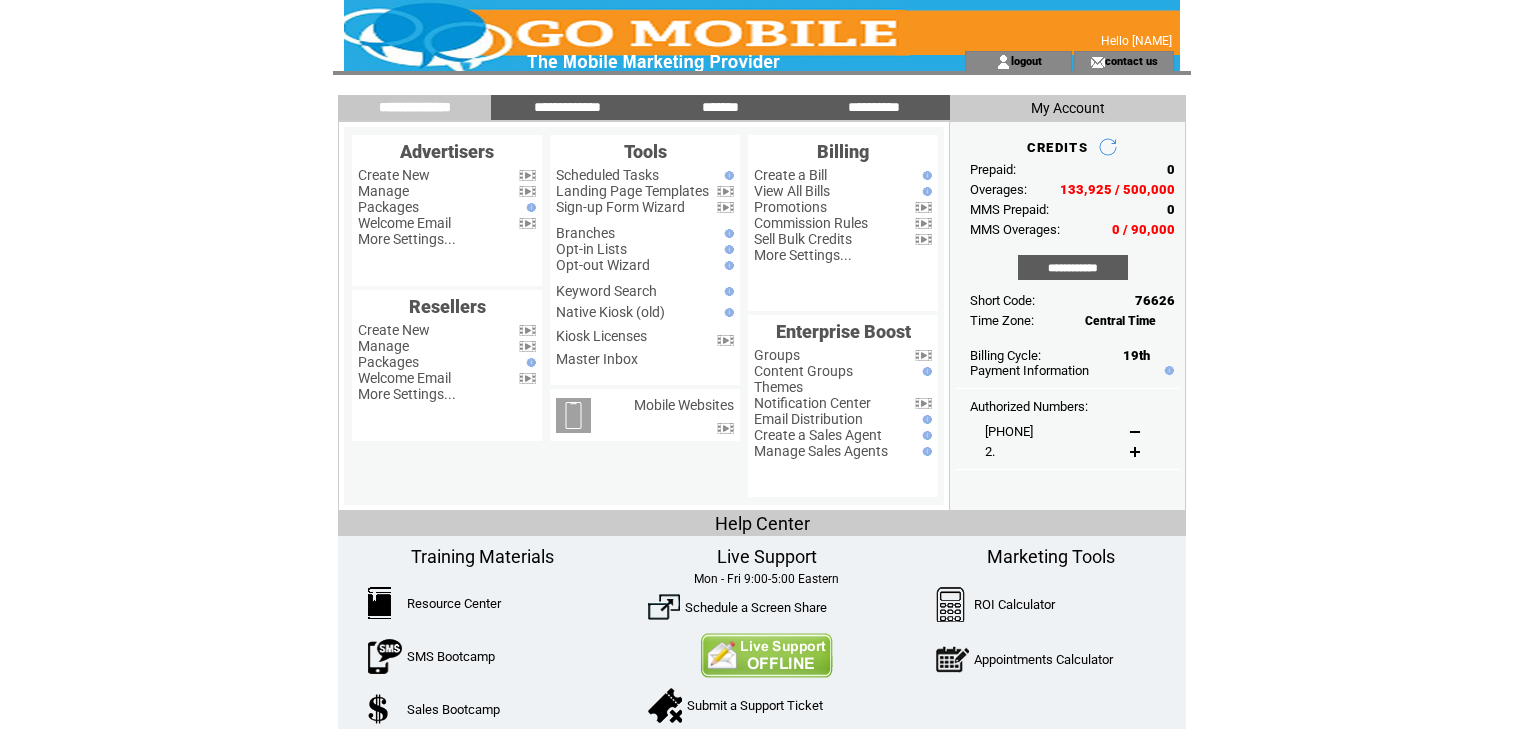 scroll, scrollTop: 0, scrollLeft: 0, axis: both 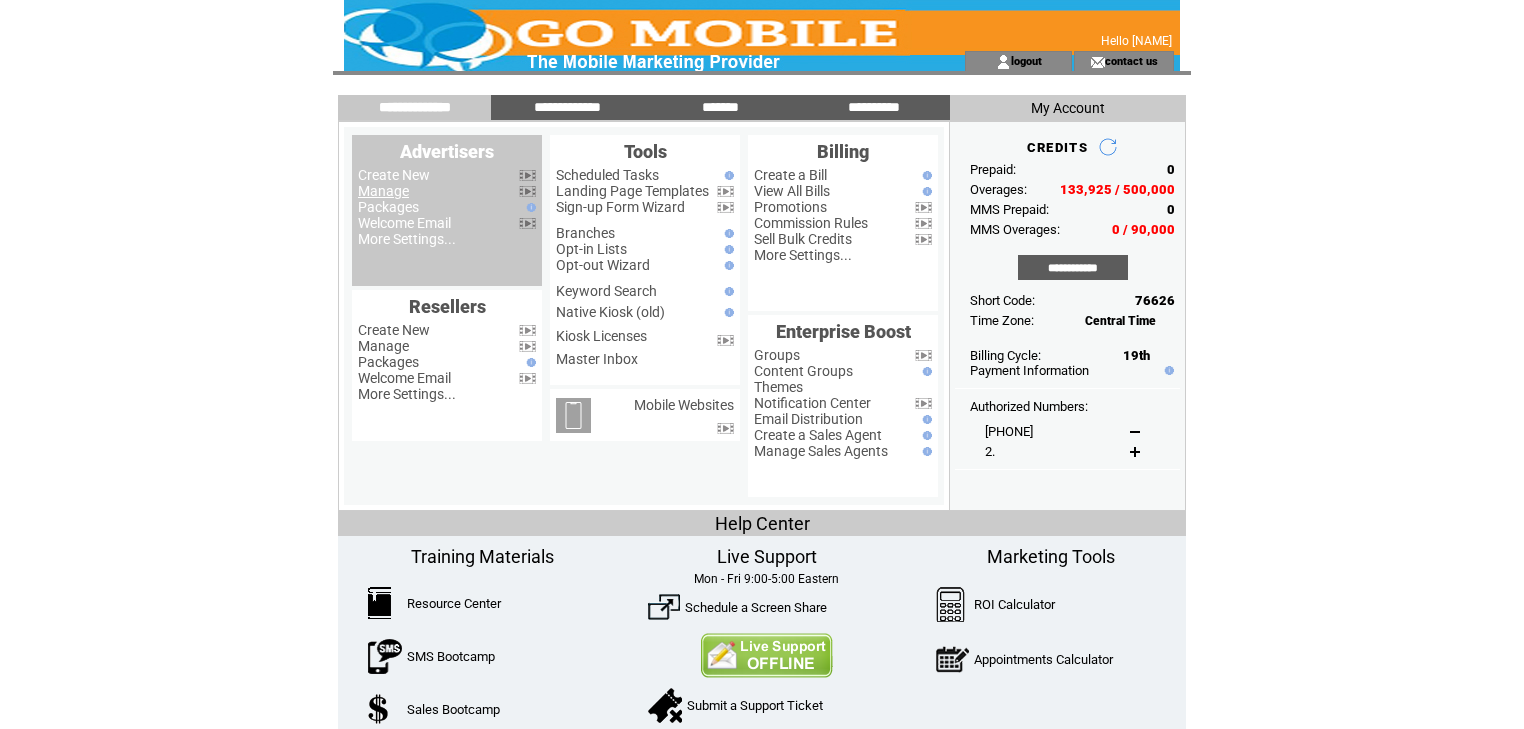 click on "Manage" at bounding box center (383, 191) 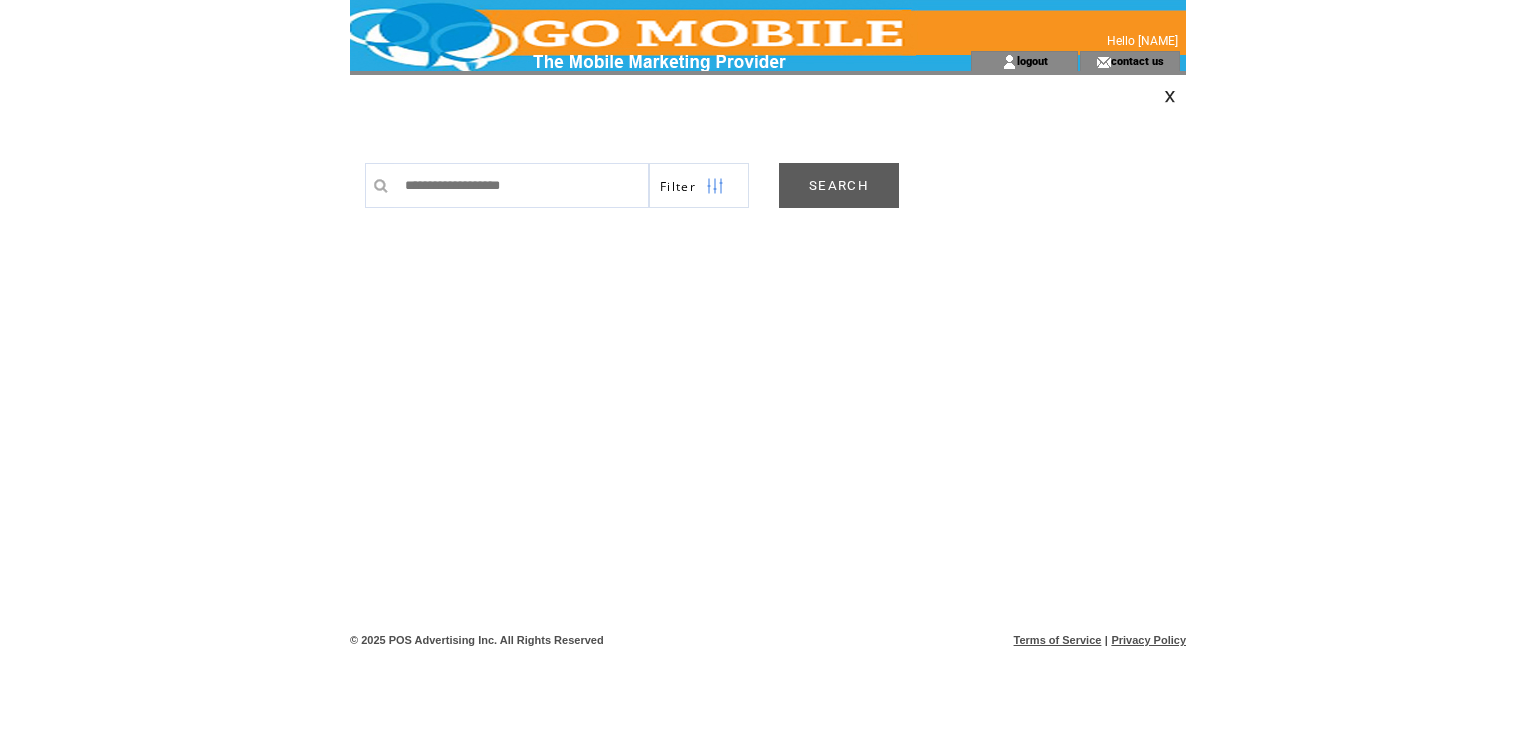 scroll, scrollTop: 0, scrollLeft: 0, axis: both 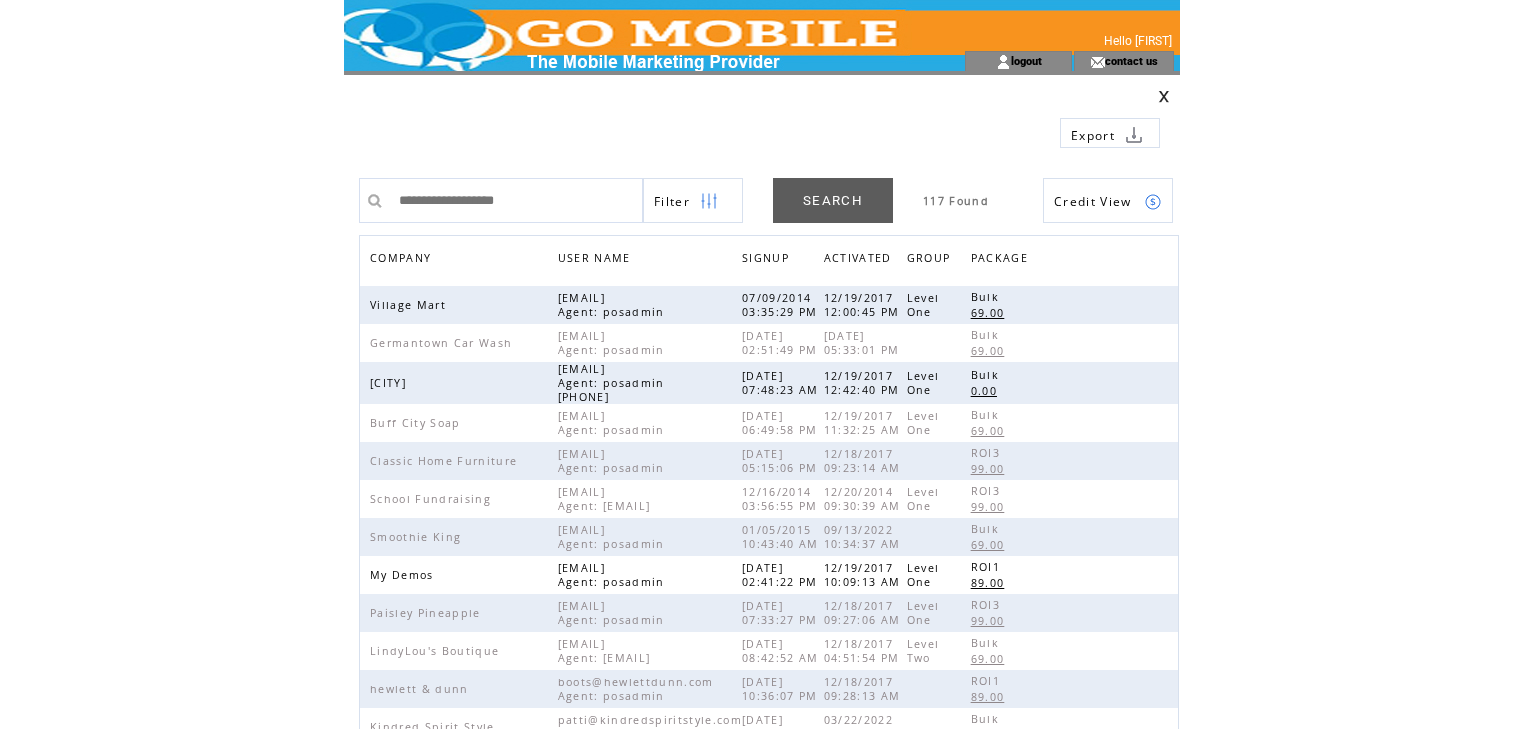 click on "COMPANY" at bounding box center [403, 260] 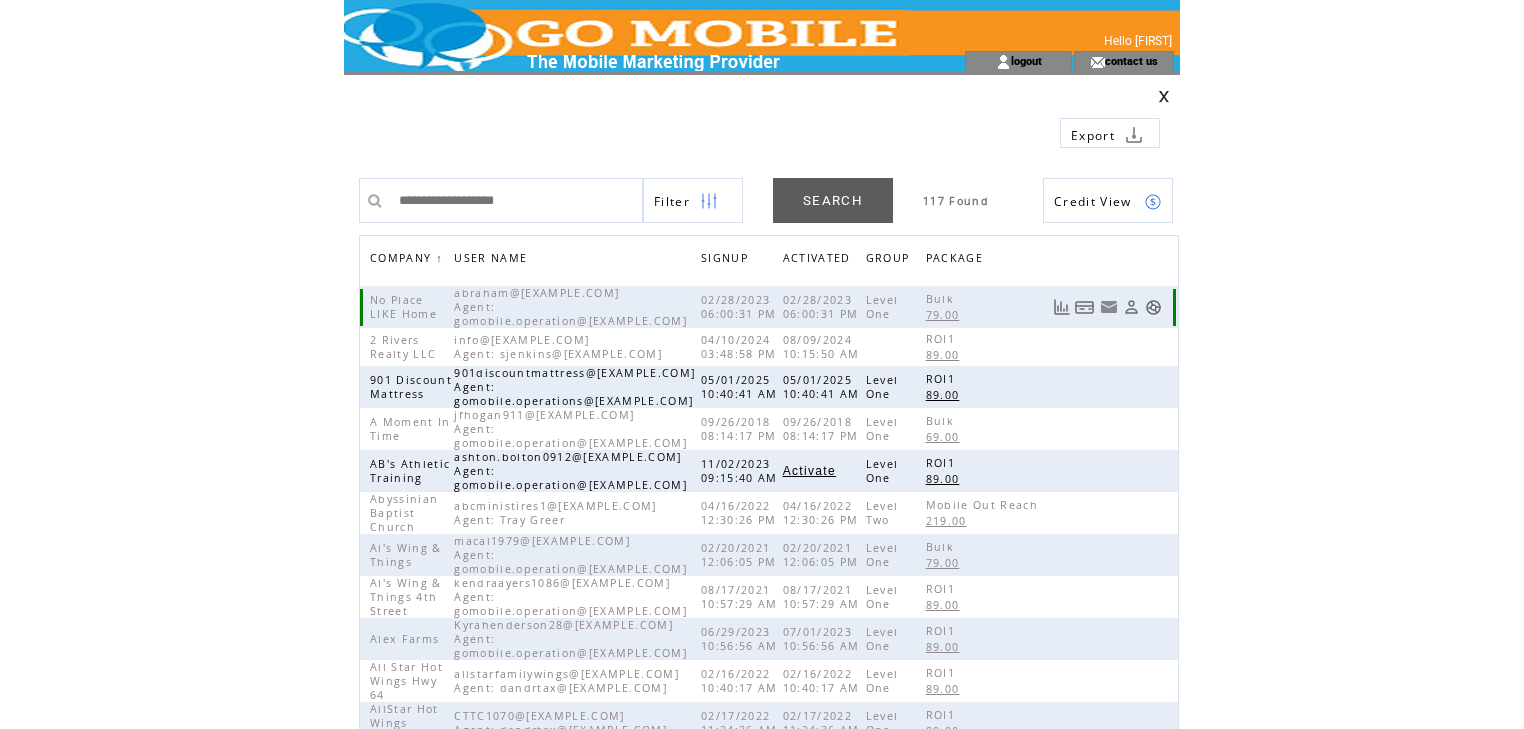 scroll, scrollTop: 0, scrollLeft: 0, axis: both 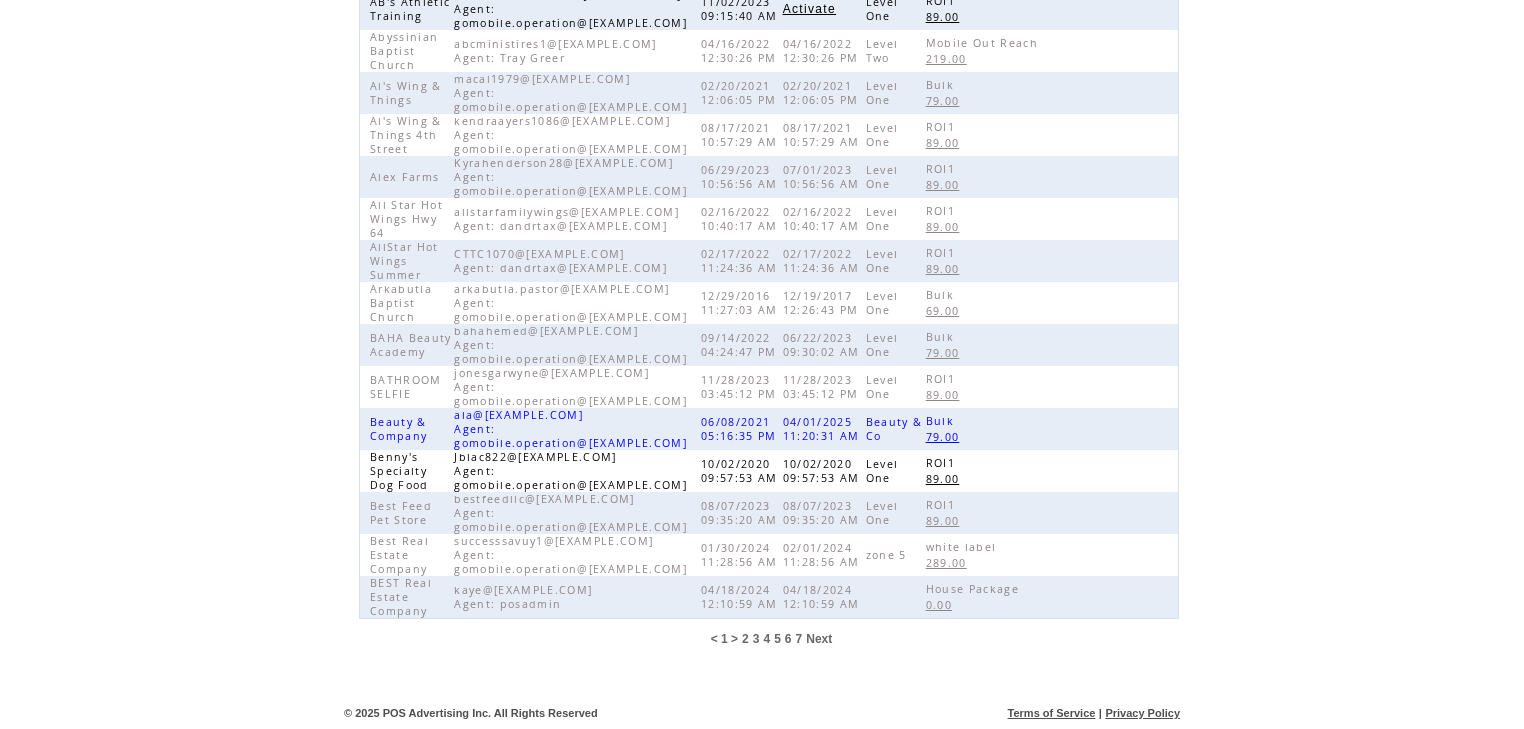 click on "6" at bounding box center [788, 639] 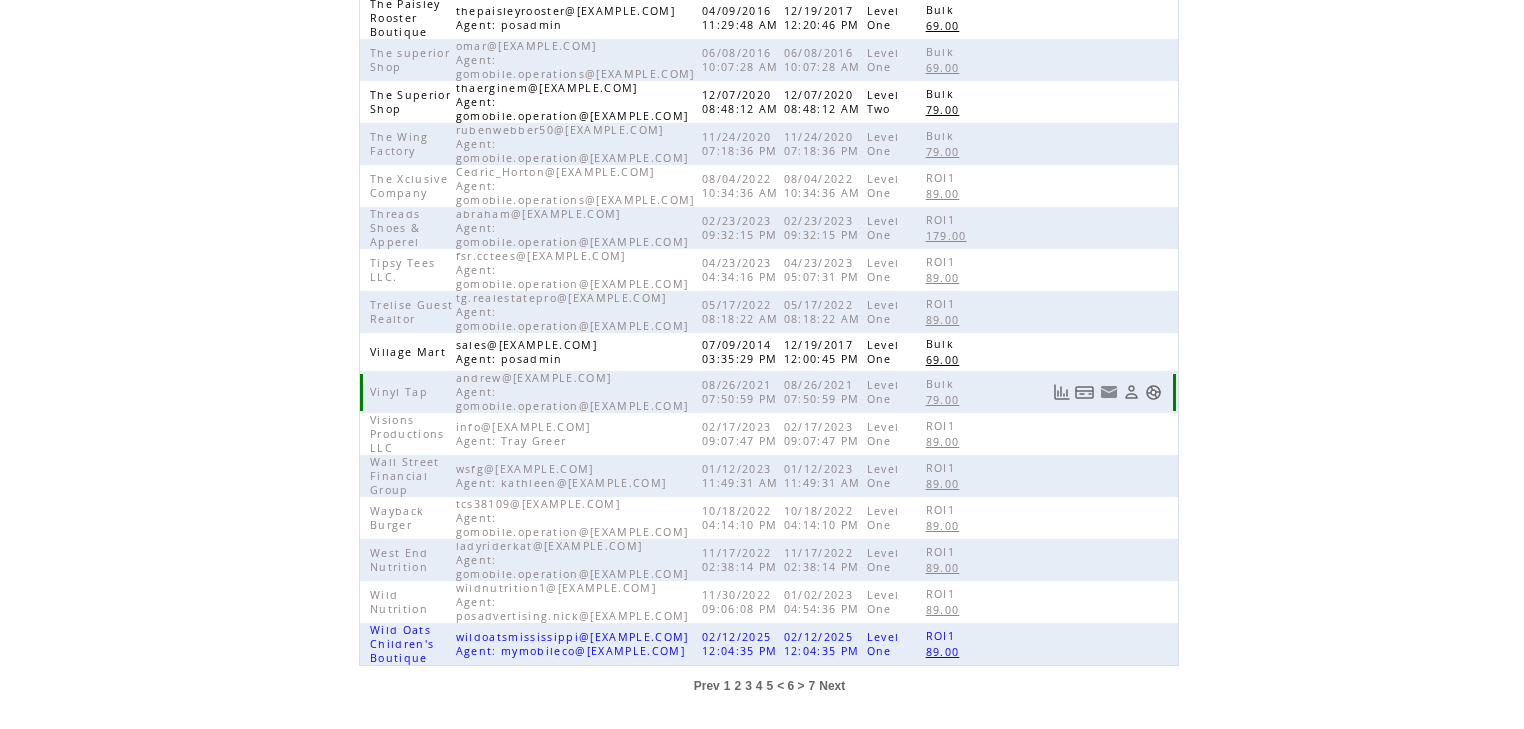 scroll, scrollTop: 462, scrollLeft: 0, axis: vertical 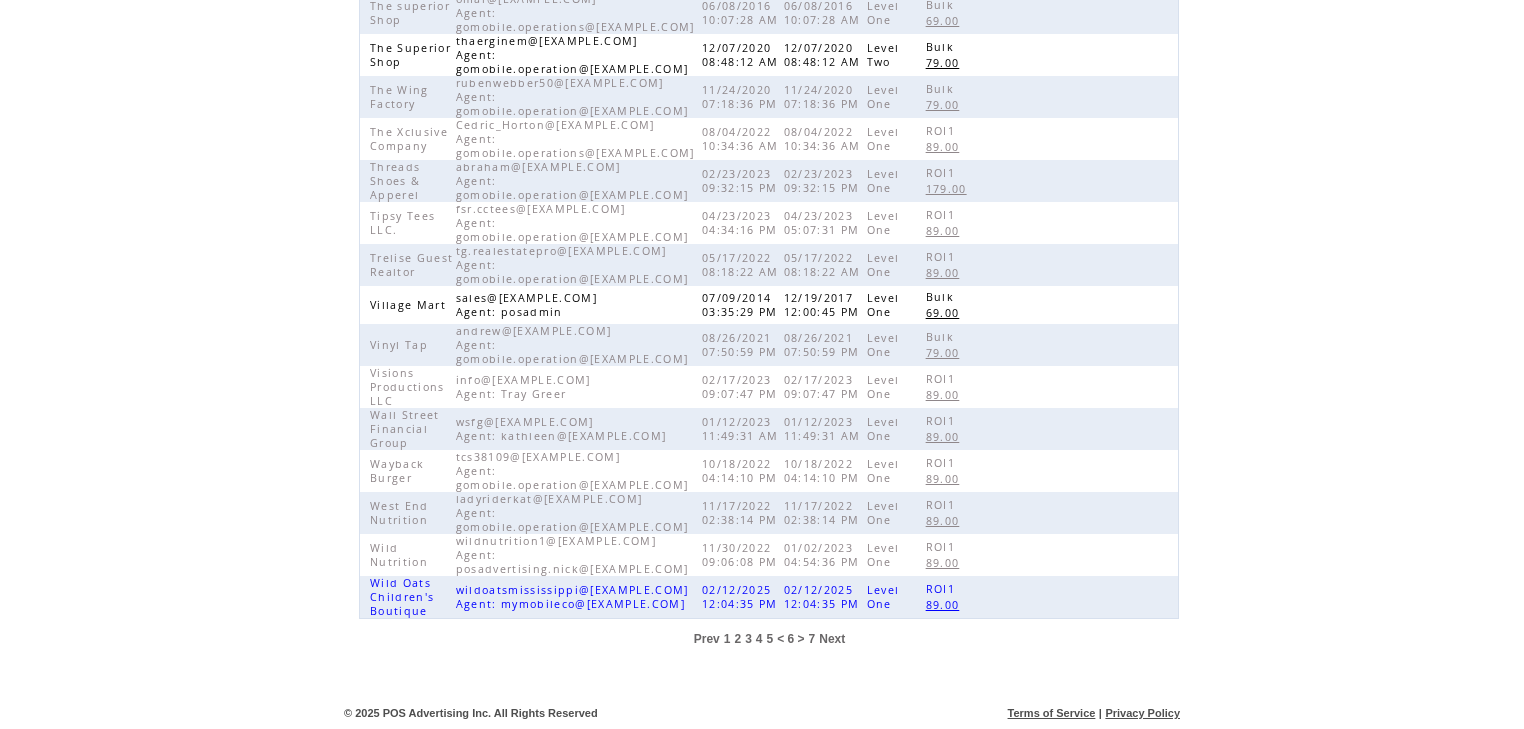 click on "5" at bounding box center (770, 639) 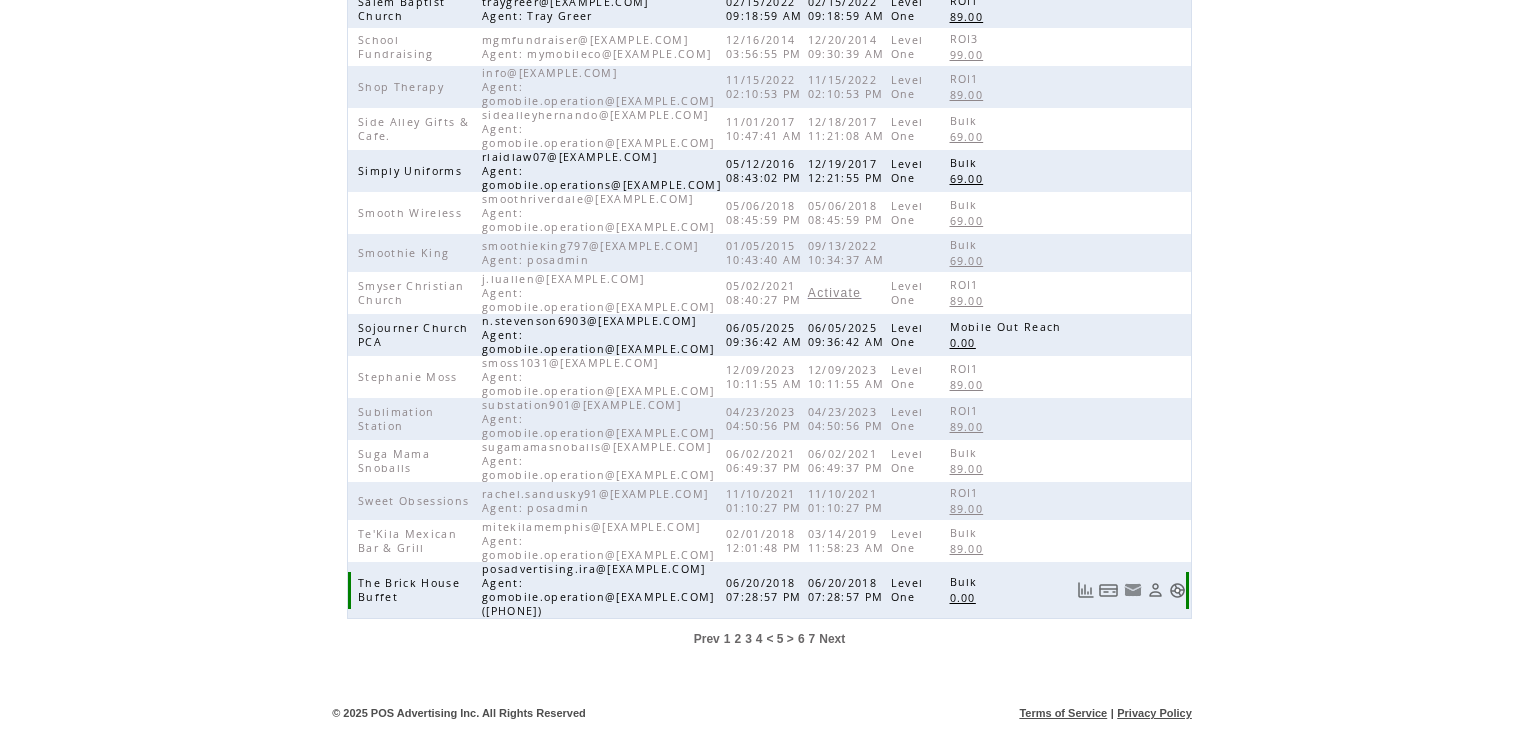 click at bounding box center [1177, 590] 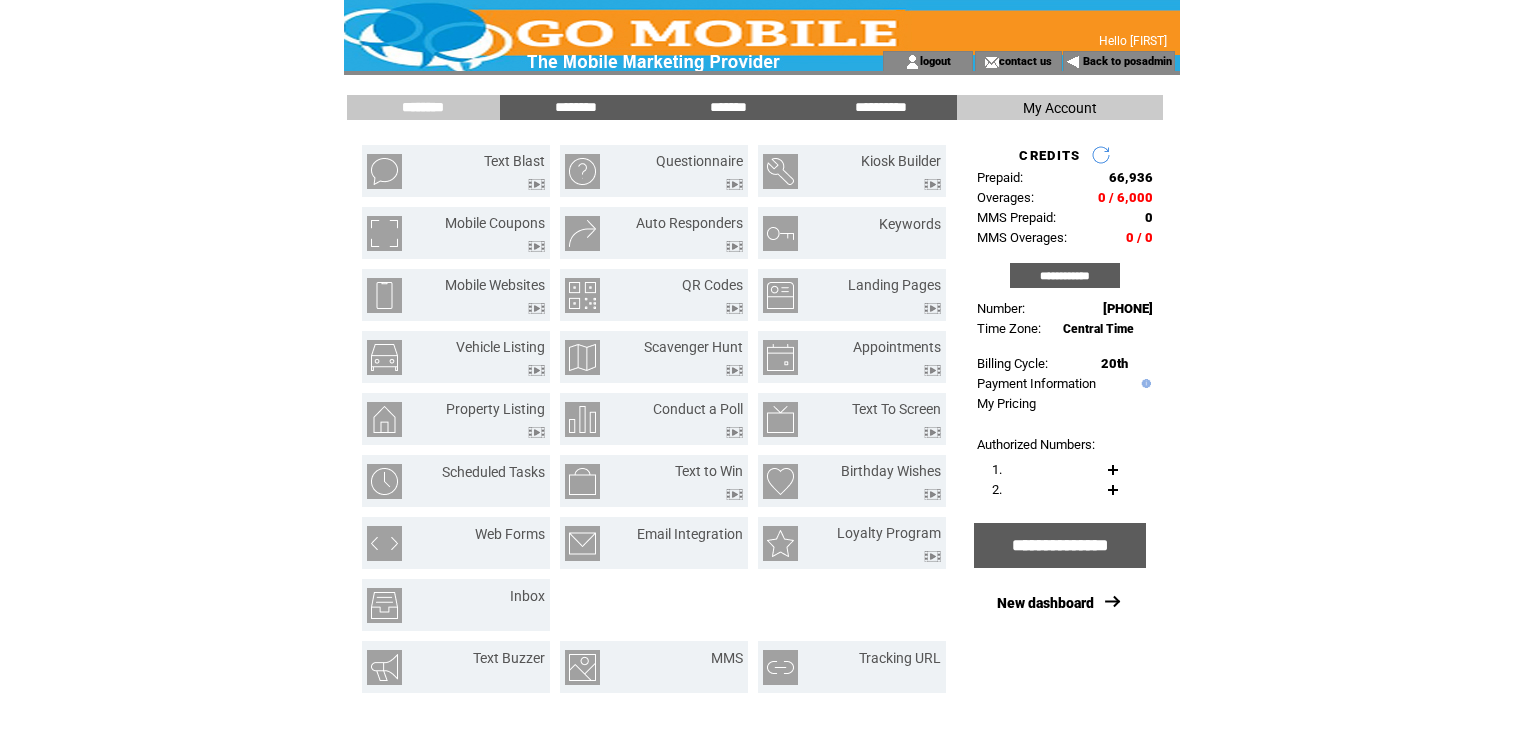 scroll, scrollTop: 0, scrollLeft: 0, axis: both 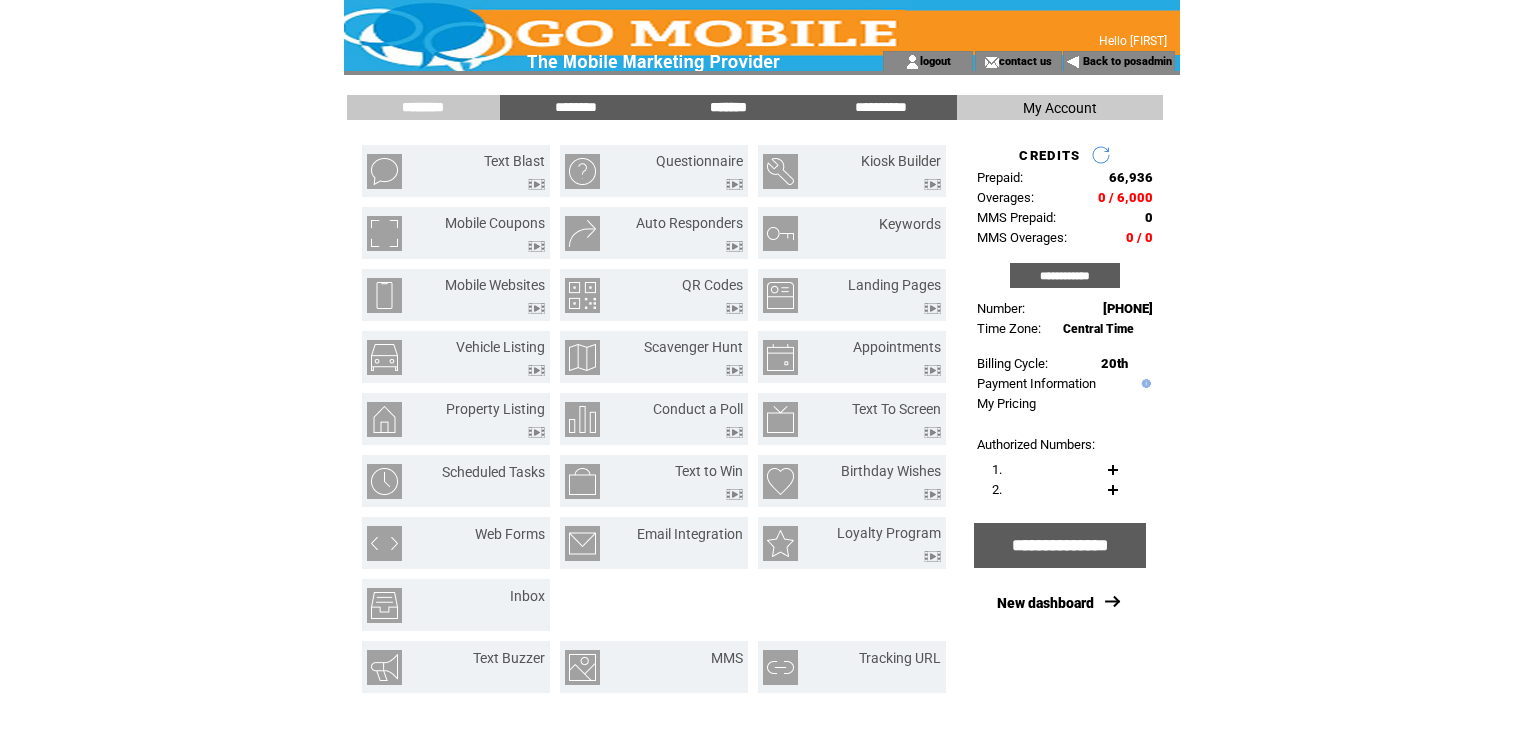 click on "*******" at bounding box center (728, 107) 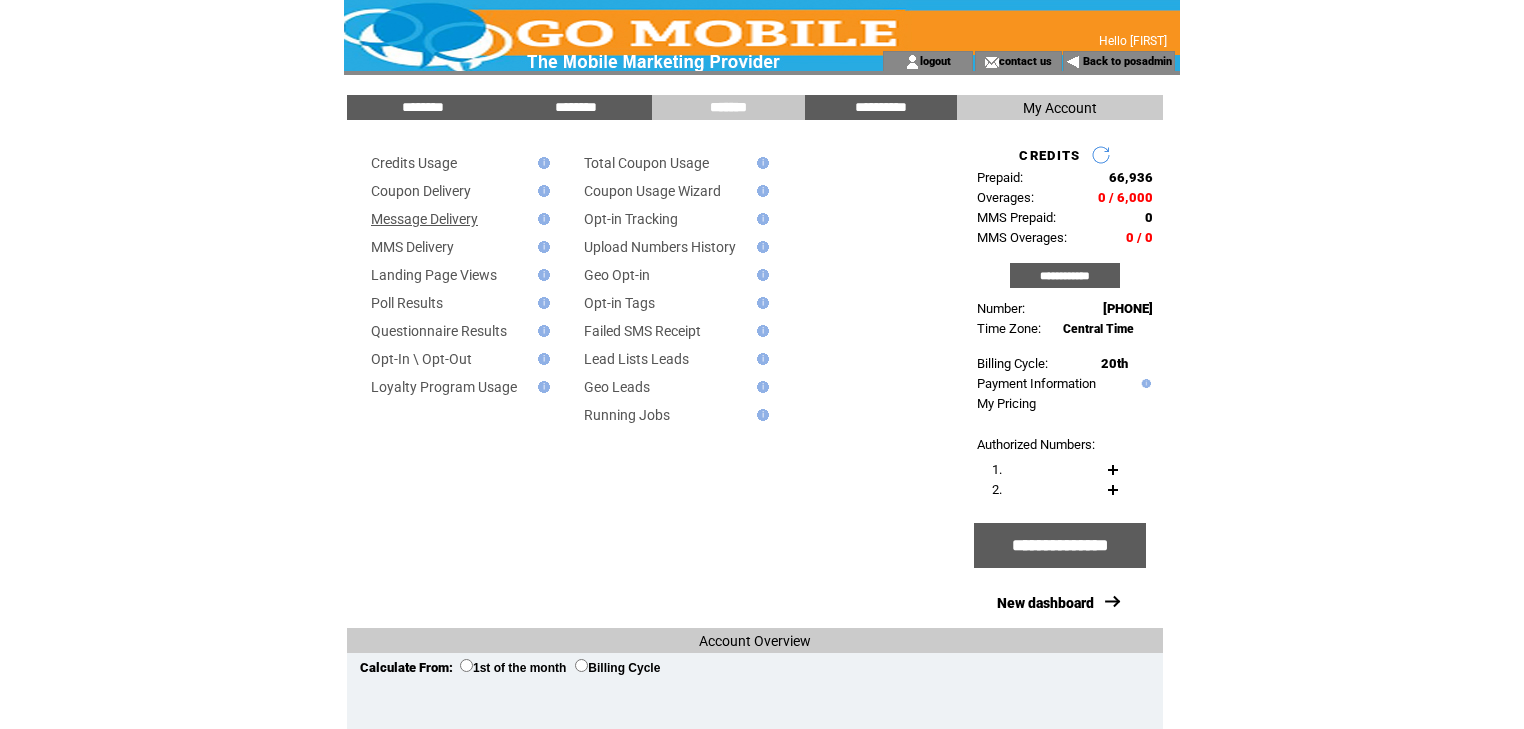click on "Message Delivery" at bounding box center (424, 219) 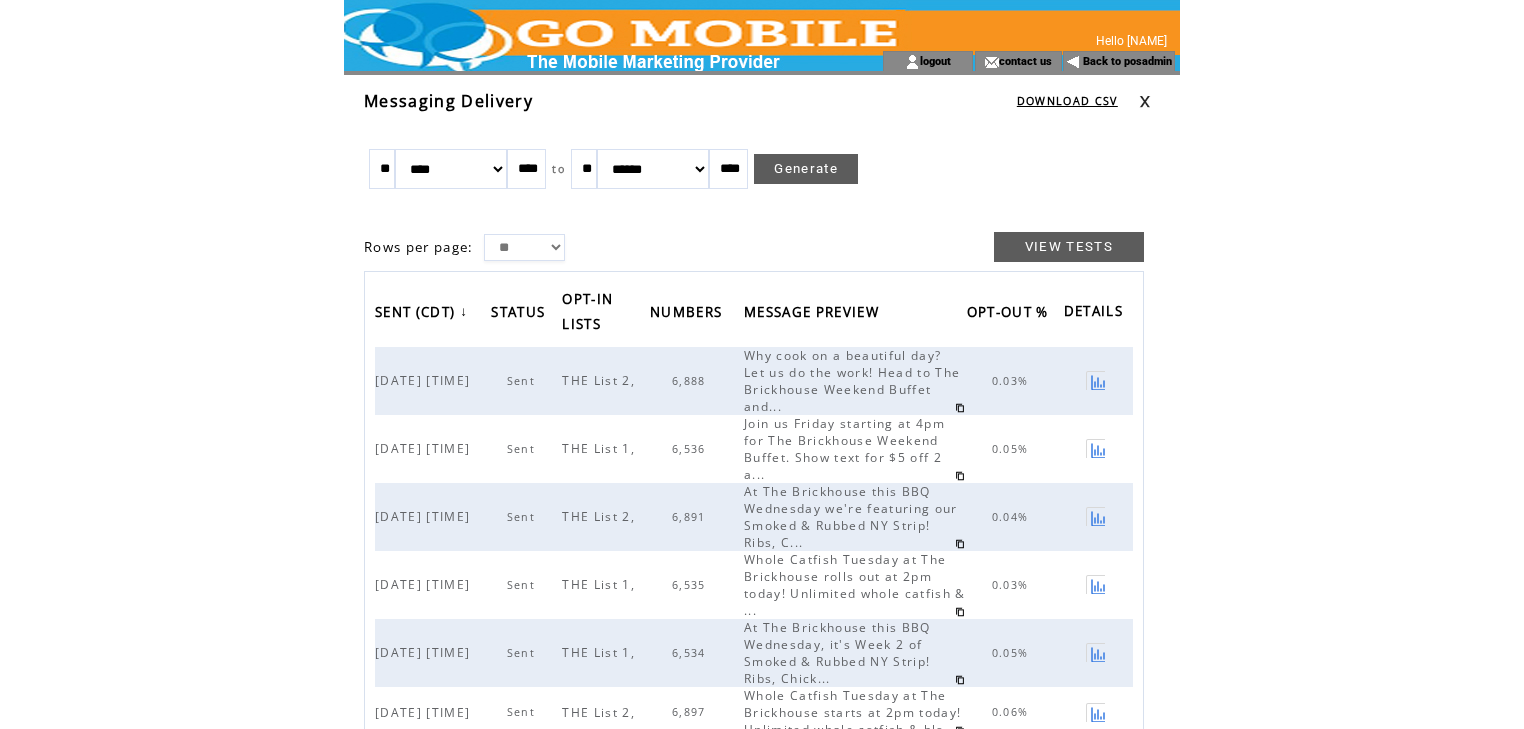 scroll, scrollTop: 0, scrollLeft: 0, axis: both 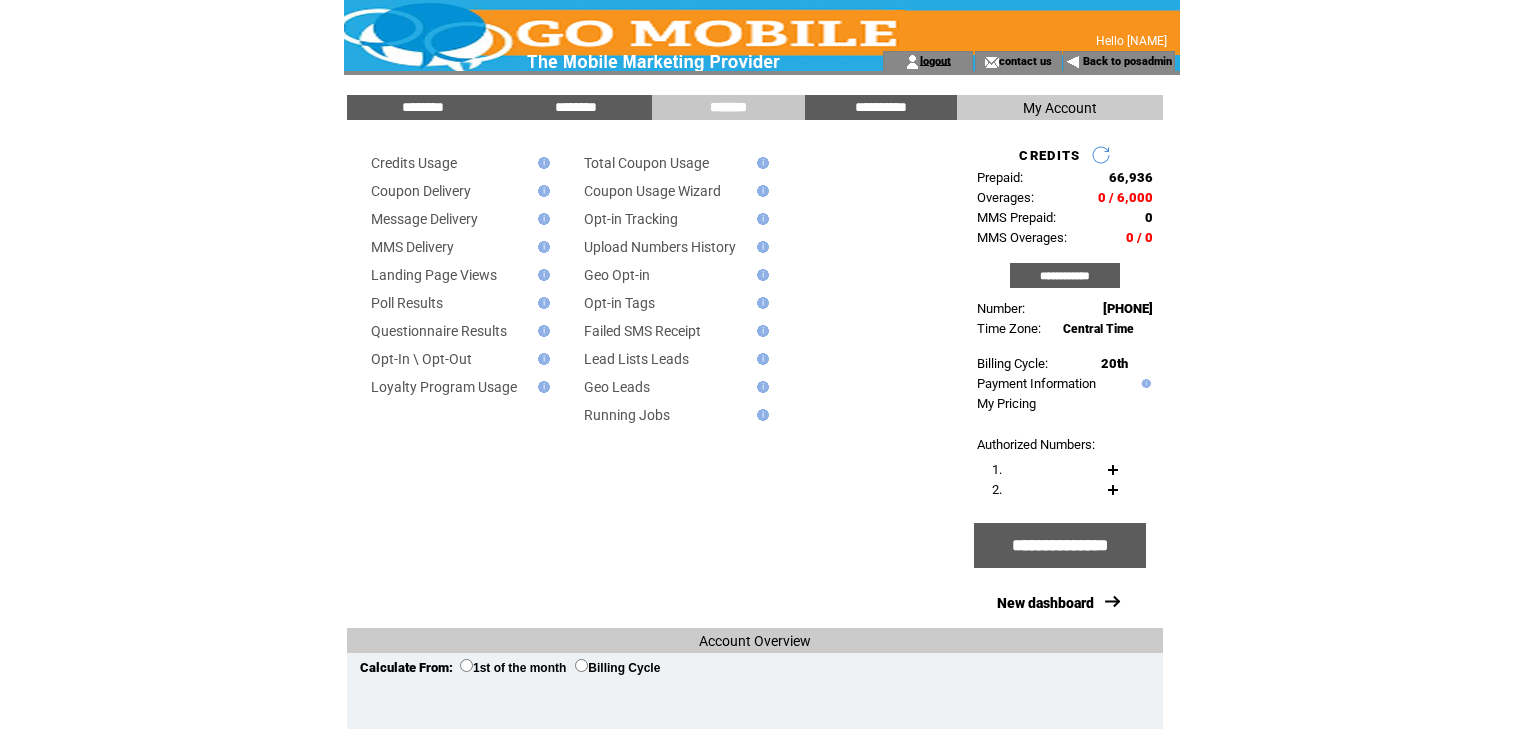 click on "logout" at bounding box center [935, 60] 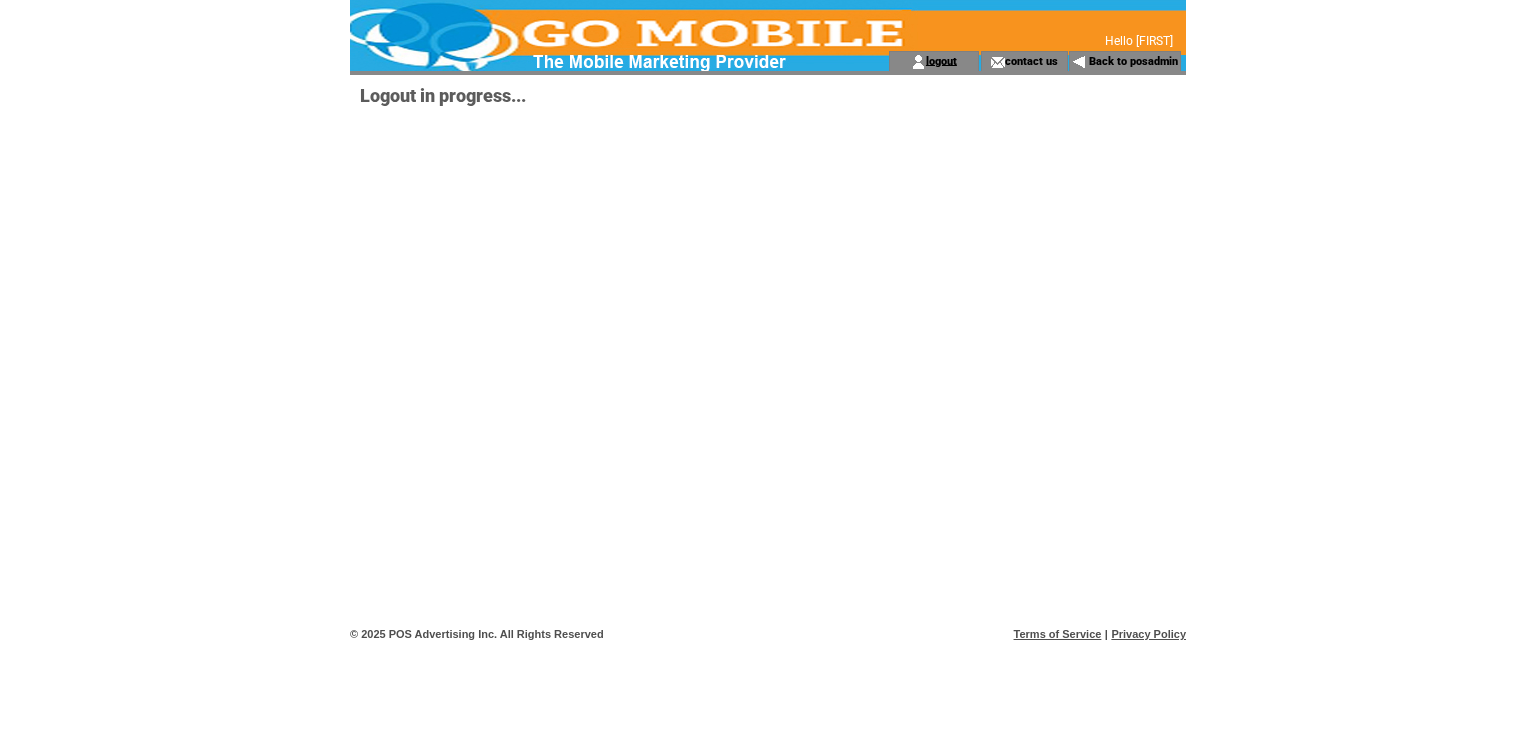 scroll, scrollTop: 0, scrollLeft: 0, axis: both 